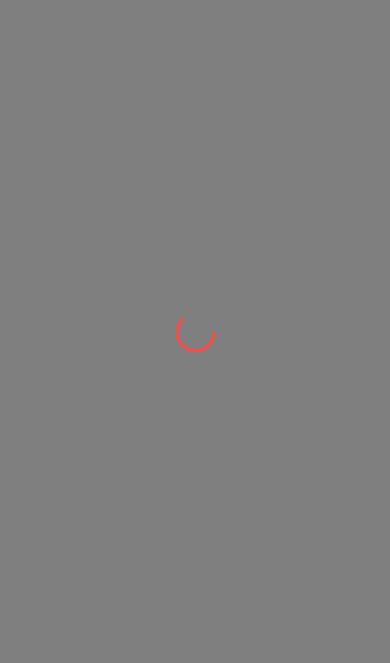 scroll, scrollTop: 0, scrollLeft: 0, axis: both 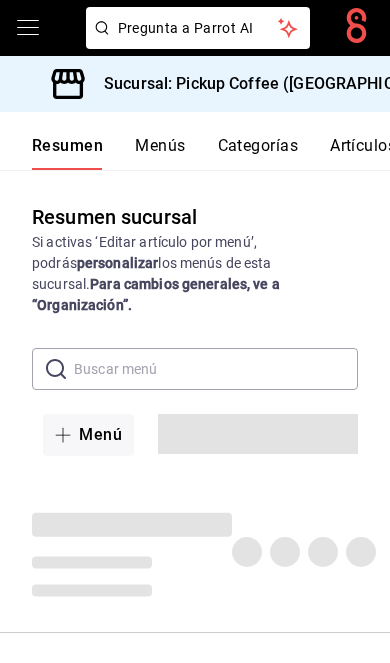 click on "Sucursal: Pickup Coffee ([GEOGRAPHIC_DATA])" at bounding box center [270, 84] 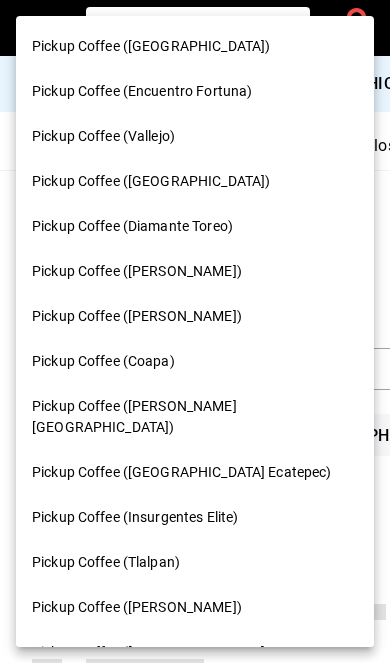 scroll, scrollTop: 128, scrollLeft: 0, axis: vertical 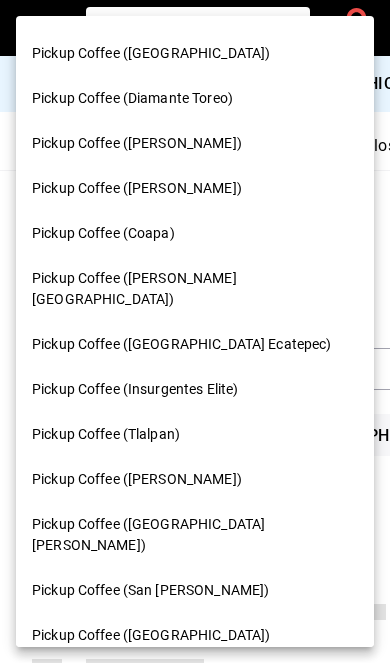 click on "Pickup Coffee ([PERSON_NAME][GEOGRAPHIC_DATA])" at bounding box center (191, 289) 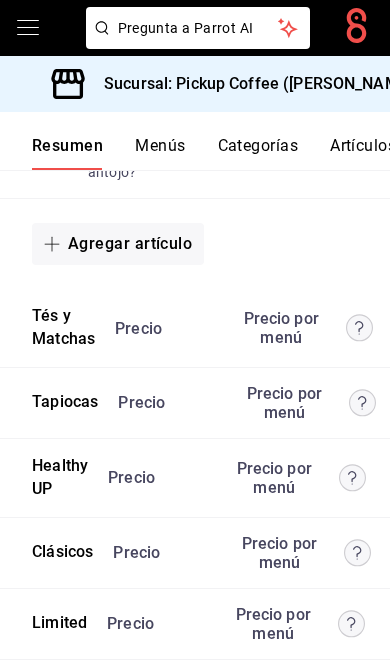 scroll, scrollTop: 5247, scrollLeft: 0, axis: vertical 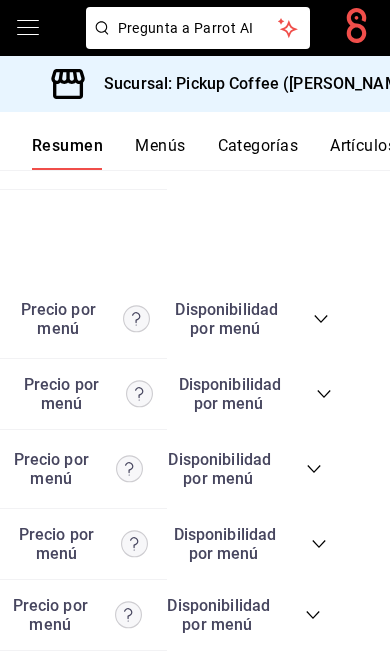click 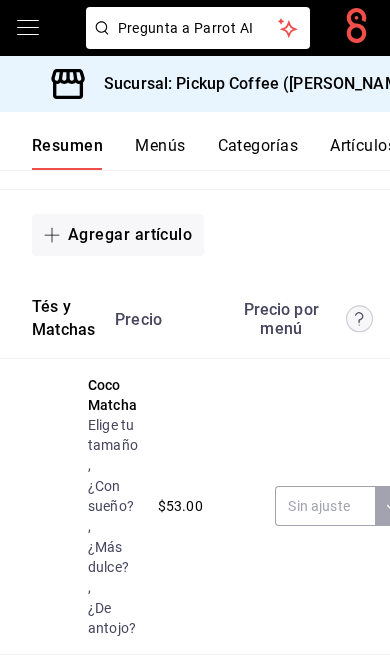 scroll, scrollTop: 0, scrollLeft: 0, axis: both 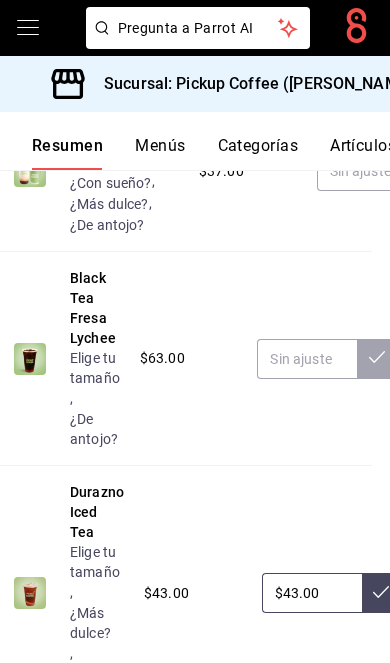 click on "Elige tu tamaño" at bounding box center (119, 140) 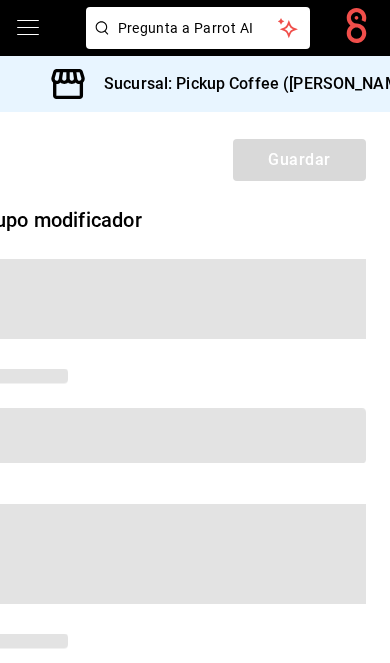 scroll, scrollTop: 0, scrollLeft: 0, axis: both 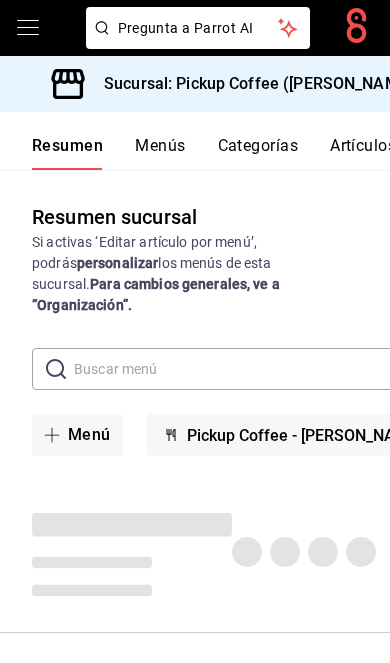 click on "Sucursal: Pickup Coffee ([PERSON_NAME][GEOGRAPHIC_DATA])" at bounding box center [331, 84] 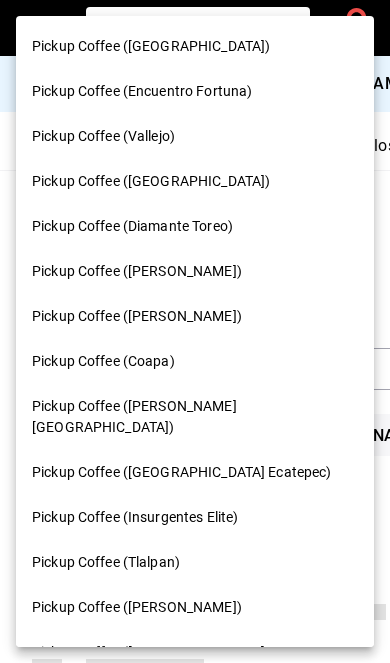 scroll, scrollTop: 0, scrollLeft: 0, axis: both 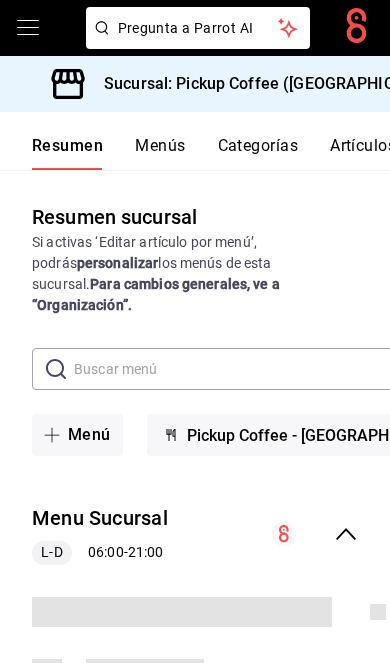 click at bounding box center [315, 534] 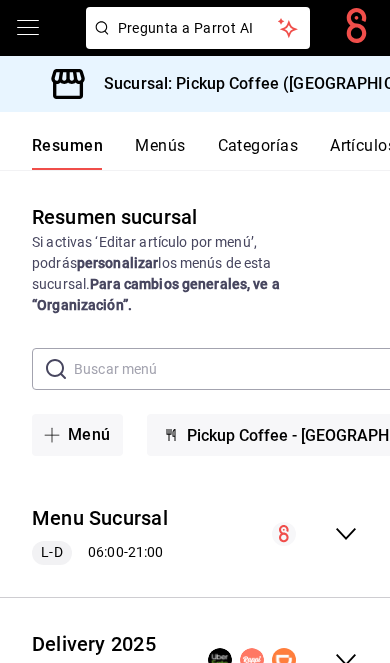click 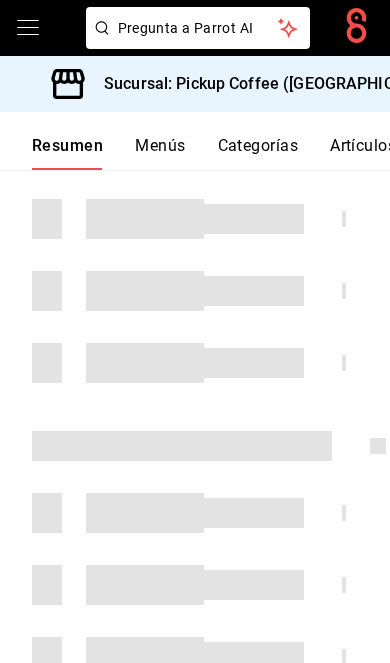 scroll, scrollTop: 584, scrollLeft: 0, axis: vertical 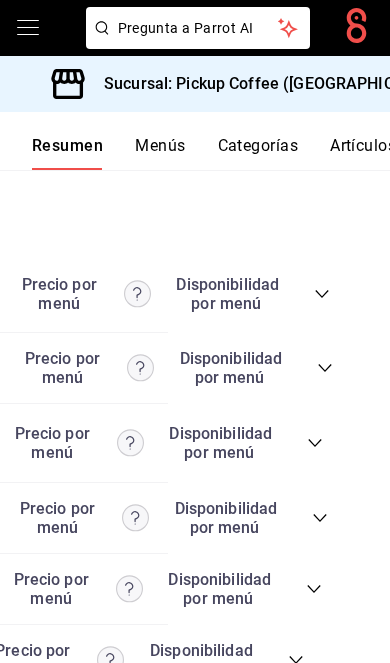 click on "Resumen sucursal Si activas ‘Editar artículo por menú’, podrás  personalizar  los menús de esta sucursal.  Para cambios generales, ve a “Organización”. ​ ​ Menú Pickup Coffee - Montevideo Menu Sucursal L-D 06:00  -  21:00 Agregar categoría Favoritos UP Precio Precio por menú   Disponibilidad por menú Mazapán Espresso Elige tu tamaño ,  Escoge tu leche ,  ¿Con sueño? ,  ¿Más dulce? ,  ¿De antojo? $53.00 Caramel Macchiato Elige tu tamaño ,  Escoge tu leche ,  ¿Con sueño? ,  ¿Más dulce? ,  ¿De antojo? $47.00 French Vainilla Latte Elige tu tamaño ,  Escoge tu leche ,  ¿Con sueño? ,  ¿Más dulce? ,  ¿De antojo? $47.00 Nutelatte Elige tu tamaño ,  Escoge tu leche ,  ¿Con sueño? ,  ¿Más dulce? ,  ¿De antojo? $43.00 Cajelatte Elige tu tamaño ,  Escoge tu leche ,  ¿Con sueño? ,  ¿Más dulce? ,  ¿De antojo? $43.00 Horchata Elige tu tamaño ,  Escoge tu leche ,  ¿Con sueño? ,  ¿Más dulce? ,  ¿De antojo? $43.00 Spanish Latte Elige tu tamaño ,  Escoge tu leche ,  ," at bounding box center (195, -2238) 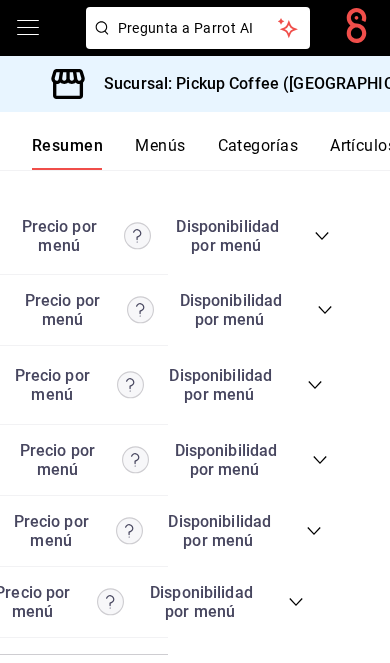 scroll, scrollTop: 5455, scrollLeft: 0, axis: vertical 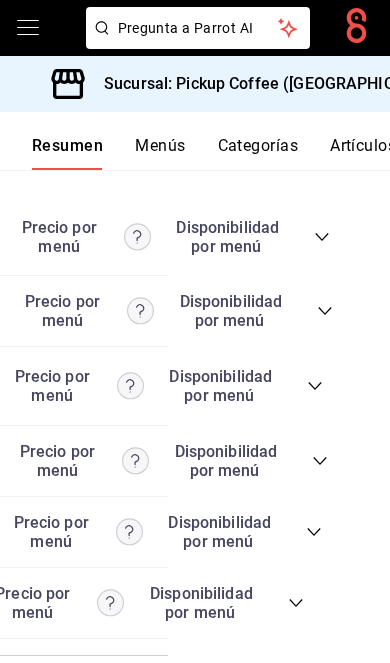 click on "Precio Precio por menú   Disponibilidad por menú" at bounding box center [75, 603] 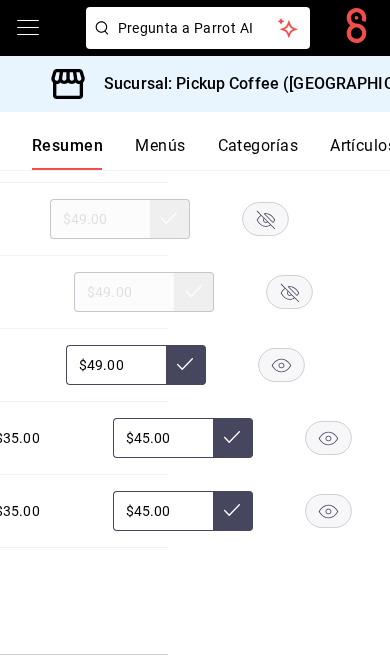 scroll, scrollTop: 6262, scrollLeft: 0, axis: vertical 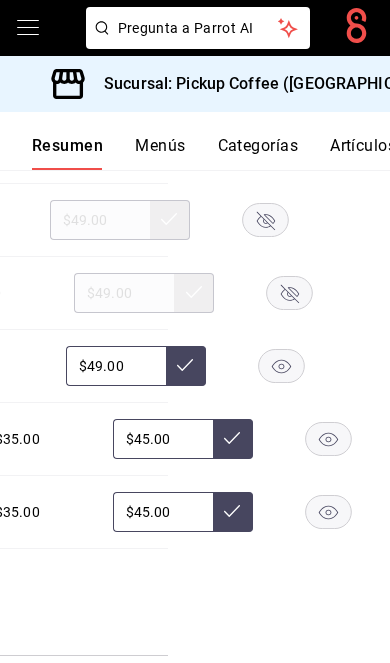 click 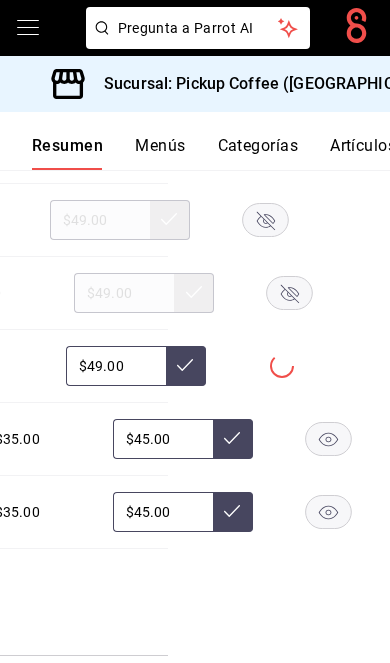 click 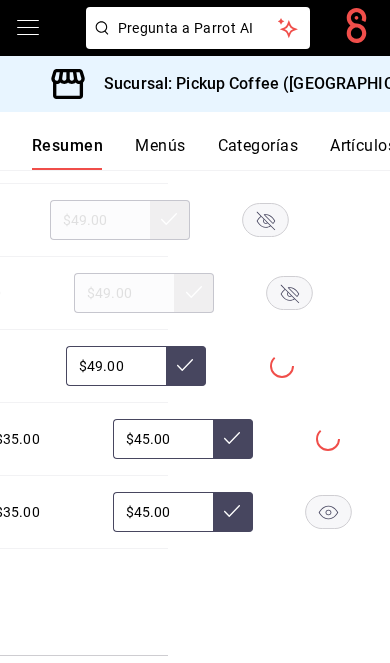 click 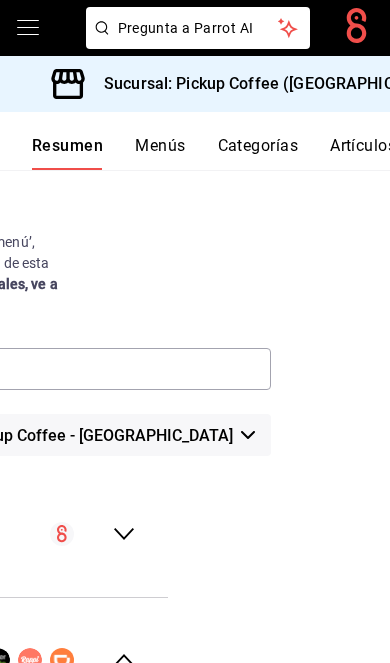 scroll, scrollTop: 0, scrollLeft: 0, axis: both 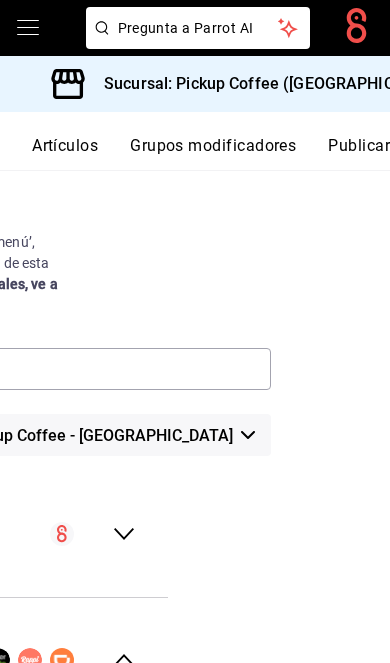 click on "Publicar" at bounding box center [359, 153] 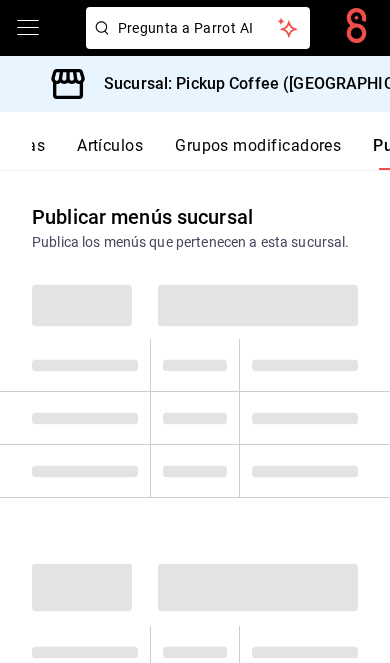 scroll, scrollTop: 0, scrollLeft: 302, axis: horizontal 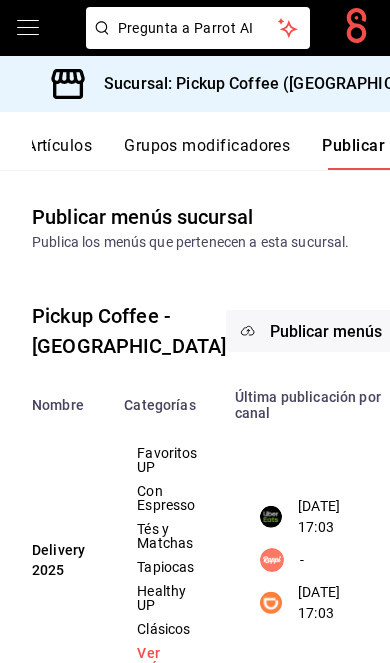 click on "Publicar menús" at bounding box center [326, 331] 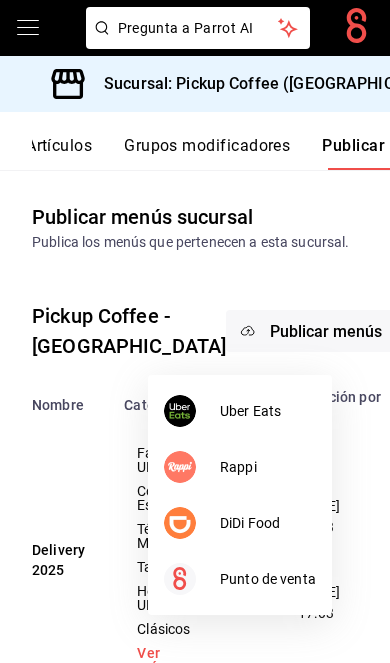 click on "DiDi Food" at bounding box center [268, 523] 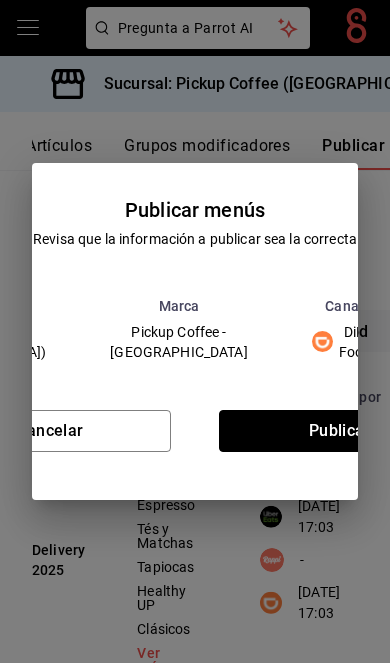click on "Publicar" at bounding box center (340, 431) 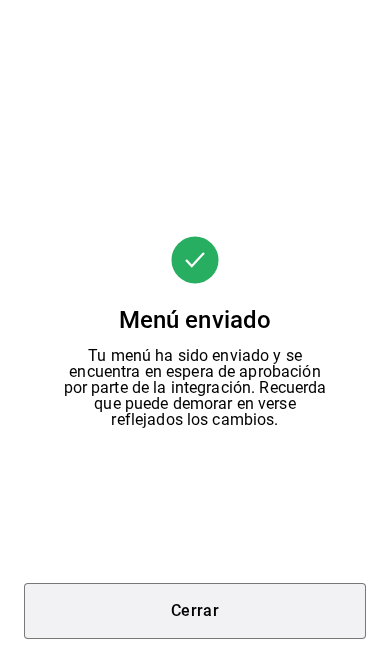 click on "Cerrar" at bounding box center [195, 611] 